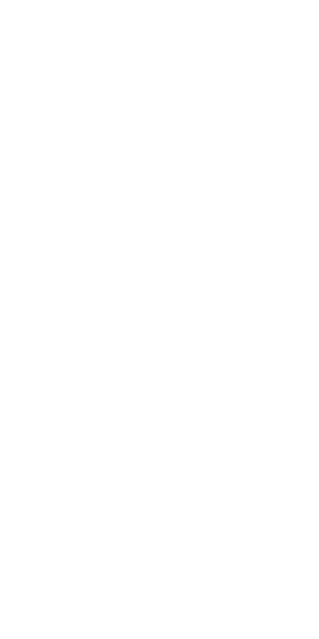 scroll, scrollTop: 0, scrollLeft: 0, axis: both 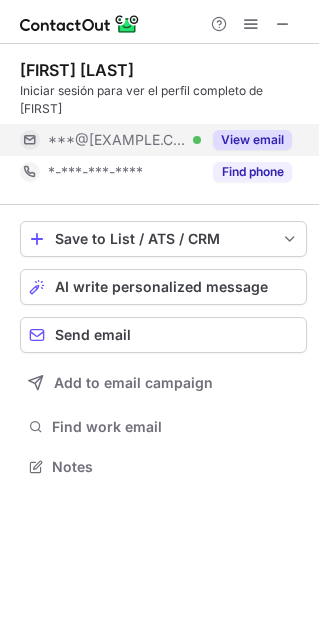 click on "View email" at bounding box center [252, 140] 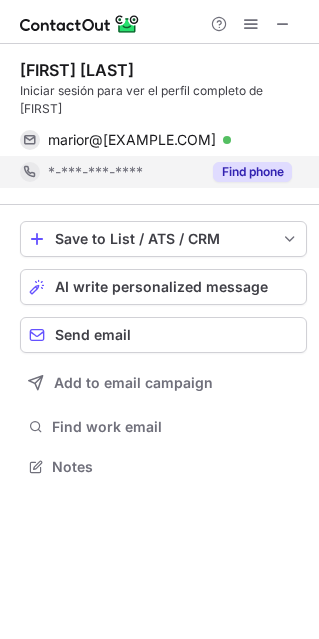 click on "Find phone" at bounding box center [252, 172] 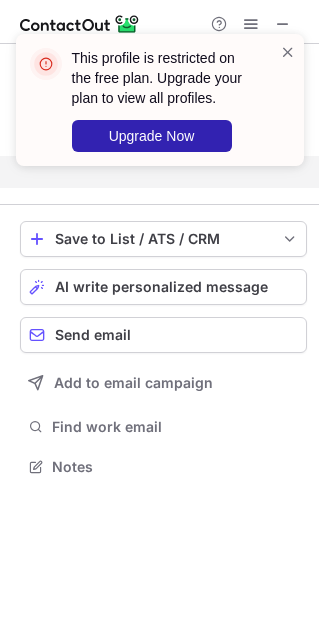 scroll, scrollTop: 402, scrollLeft: 319, axis: both 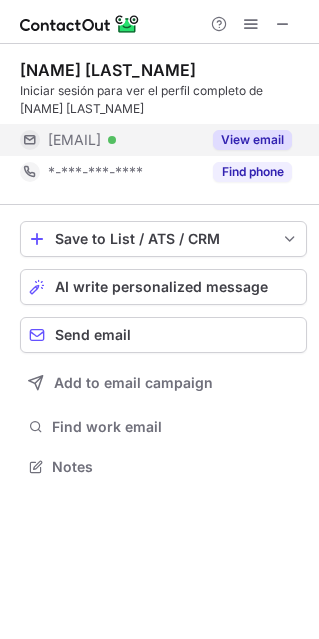 click on "View email" at bounding box center (246, 140) 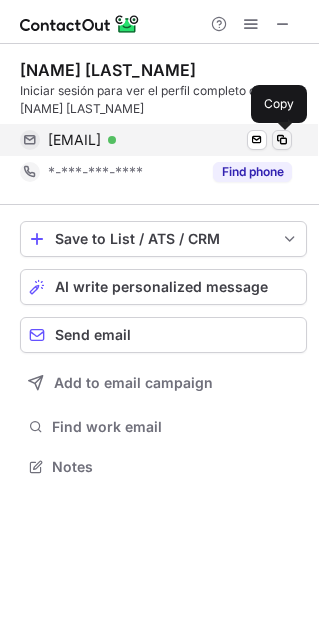 click at bounding box center (282, 140) 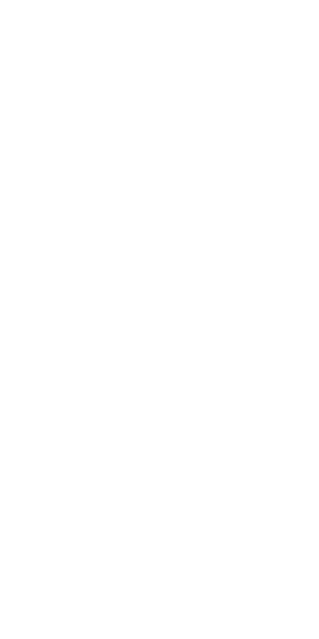 scroll, scrollTop: 0, scrollLeft: 0, axis: both 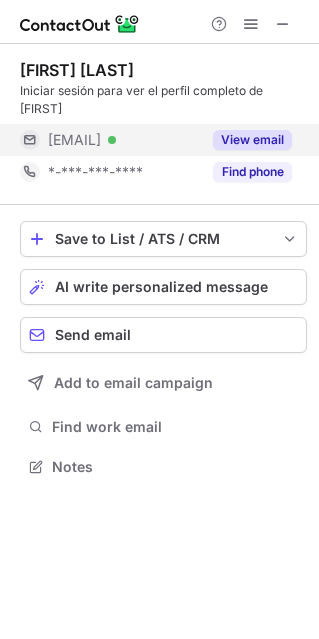 click on "View email" at bounding box center [252, 140] 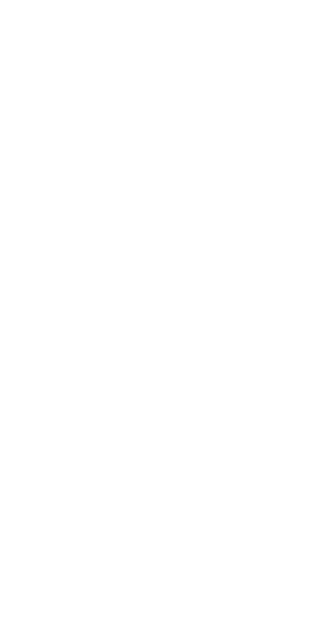 scroll, scrollTop: 0, scrollLeft: 0, axis: both 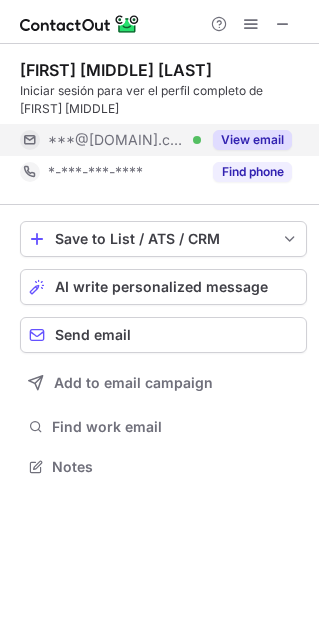 click on "View email" at bounding box center [246, 140] 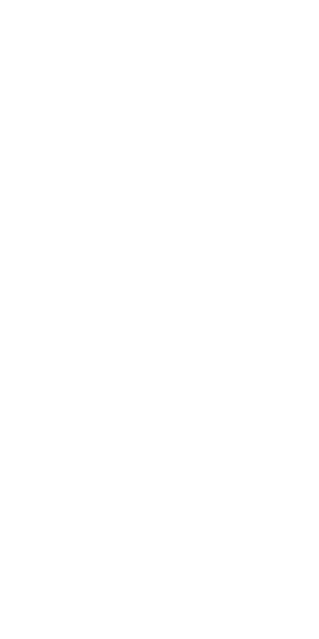 scroll, scrollTop: 0, scrollLeft: 0, axis: both 